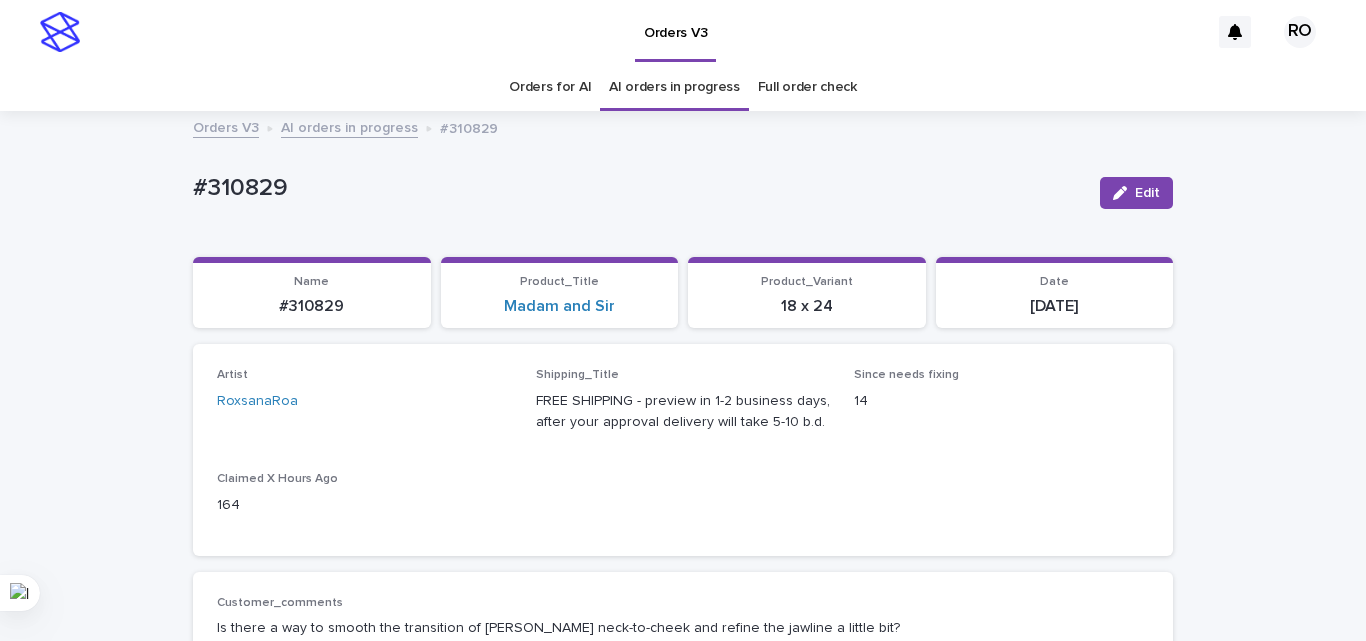 click on "Artist [PERSON_NAME]   Shipping_Title FREE SHIPPING - preview in 1-2 business days, after your approval delivery will take 5-10 b.d. Since needs fixing 14 Claimed X Hours Ago 164" at bounding box center (683, 449) 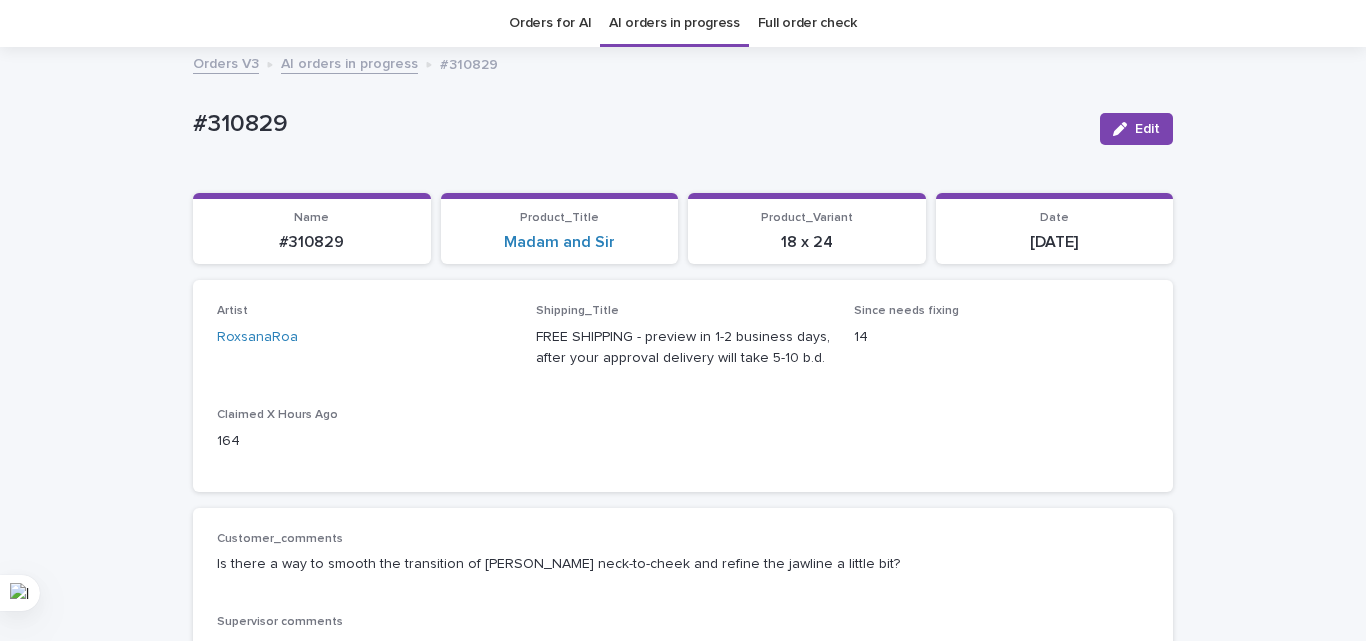click on "Artist [PERSON_NAME]   Shipping_Title FREE SHIPPING - preview in 1-2 business days, after your approval delivery will take 5-10 b.d. Since needs fixing 14 Claimed X Hours Ago 164" at bounding box center (683, 385) 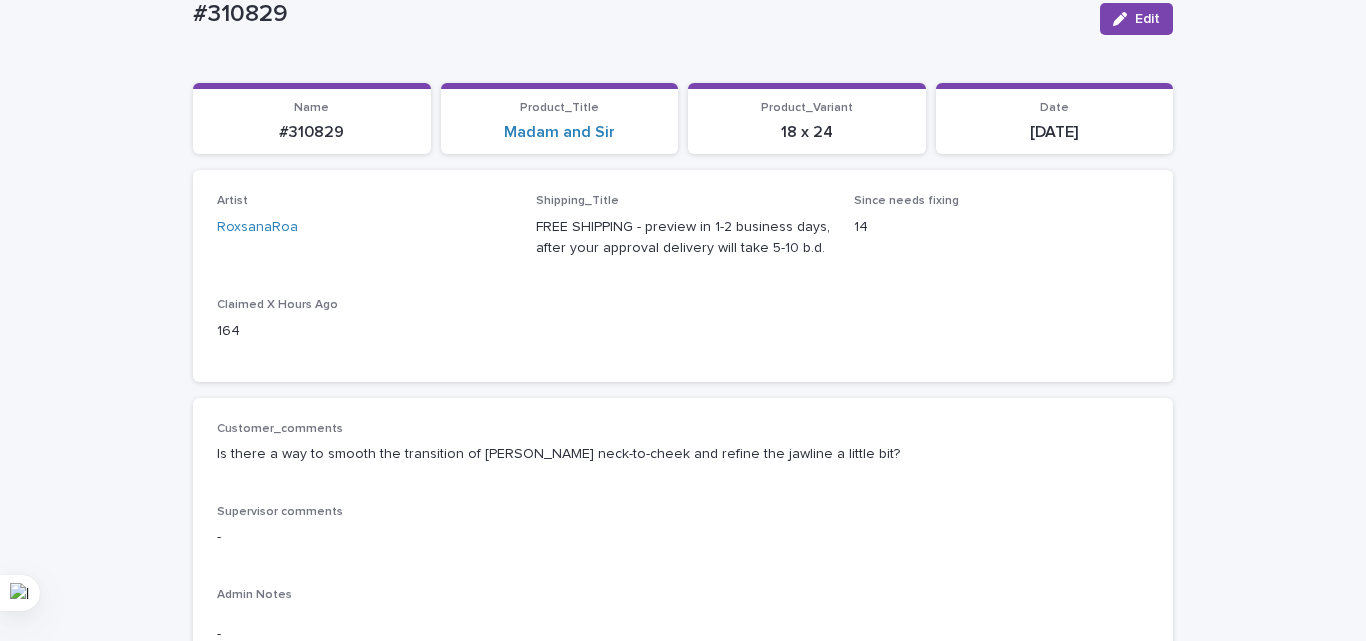 scroll, scrollTop: 264, scrollLeft: 0, axis: vertical 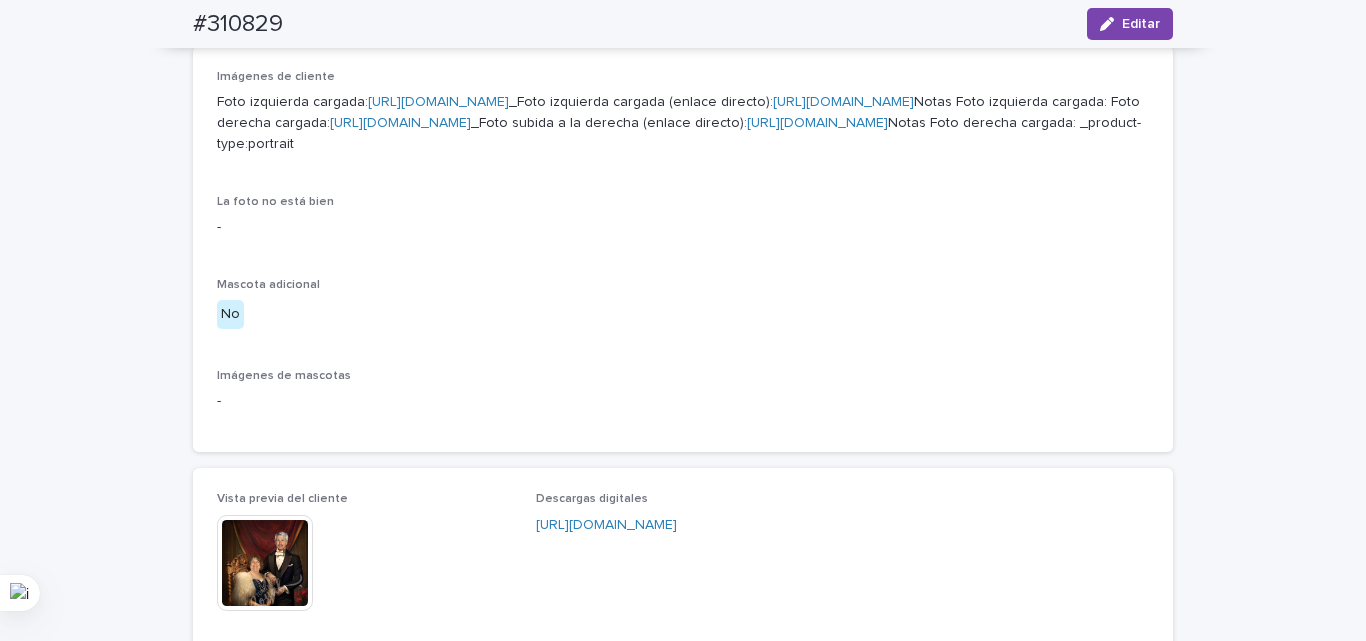 click on "[URL][DOMAIN_NAME]" at bounding box center [438, 102] 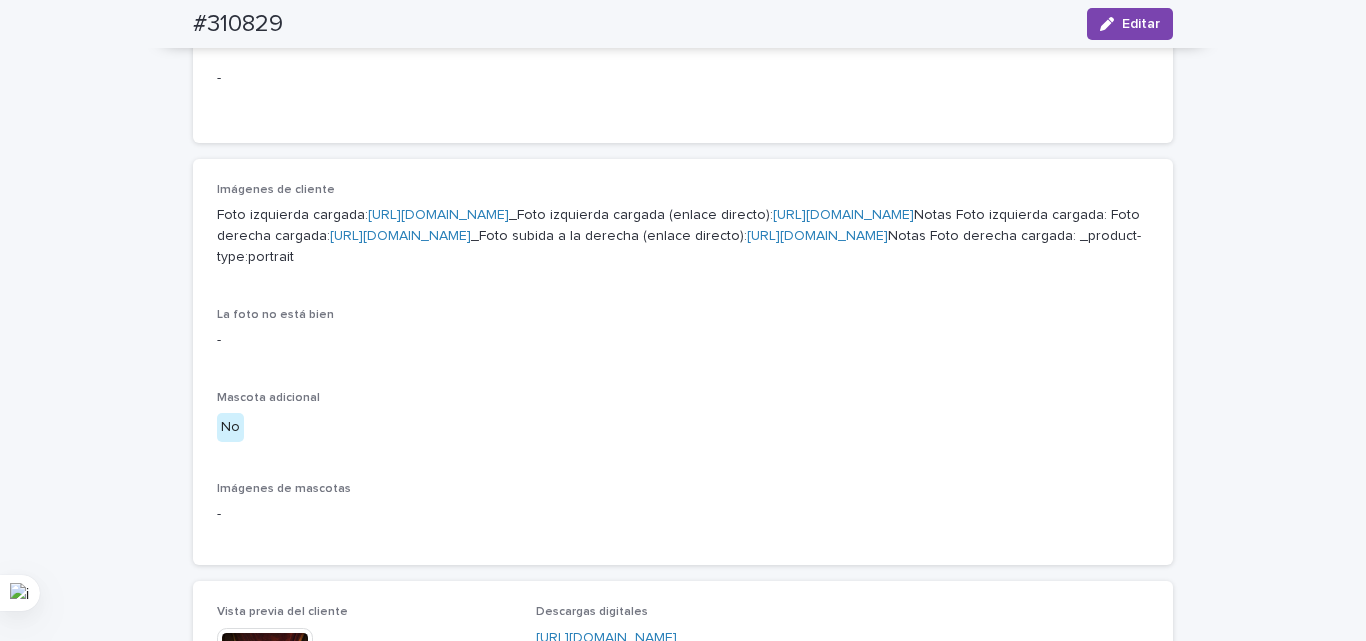 scroll, scrollTop: 564, scrollLeft: 0, axis: vertical 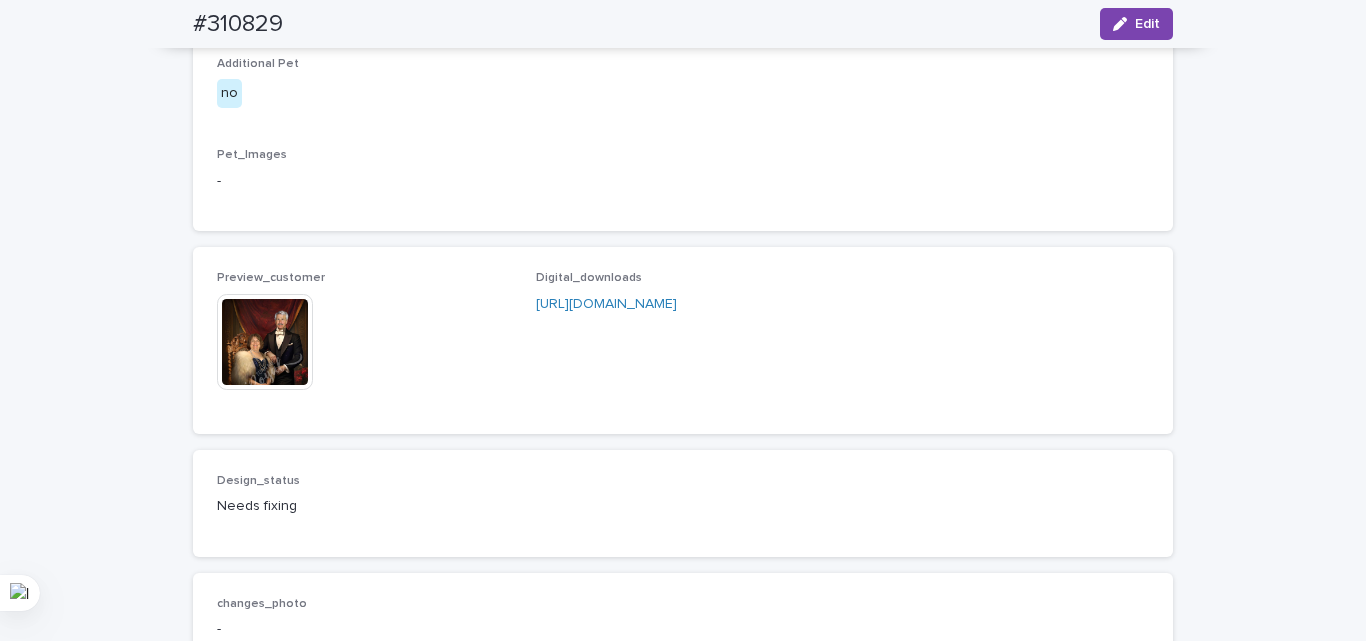 click on "Client_Images Uploaded left photo: [URL][DOMAIN_NAME]
_Uploaded left photo (direct link): [URL][DOMAIN_NAME]
Notes Uploaded left photo:
Uploaded right photo: [URL][DOMAIN_NAME]
_Uploaded right photo (direct link): [URL][DOMAIN_NAME]
Notes Uploaded right photo:
_product-type:portrait Photo not OK - Additional Pet no Pet_Images -" at bounding box center [683, 28] 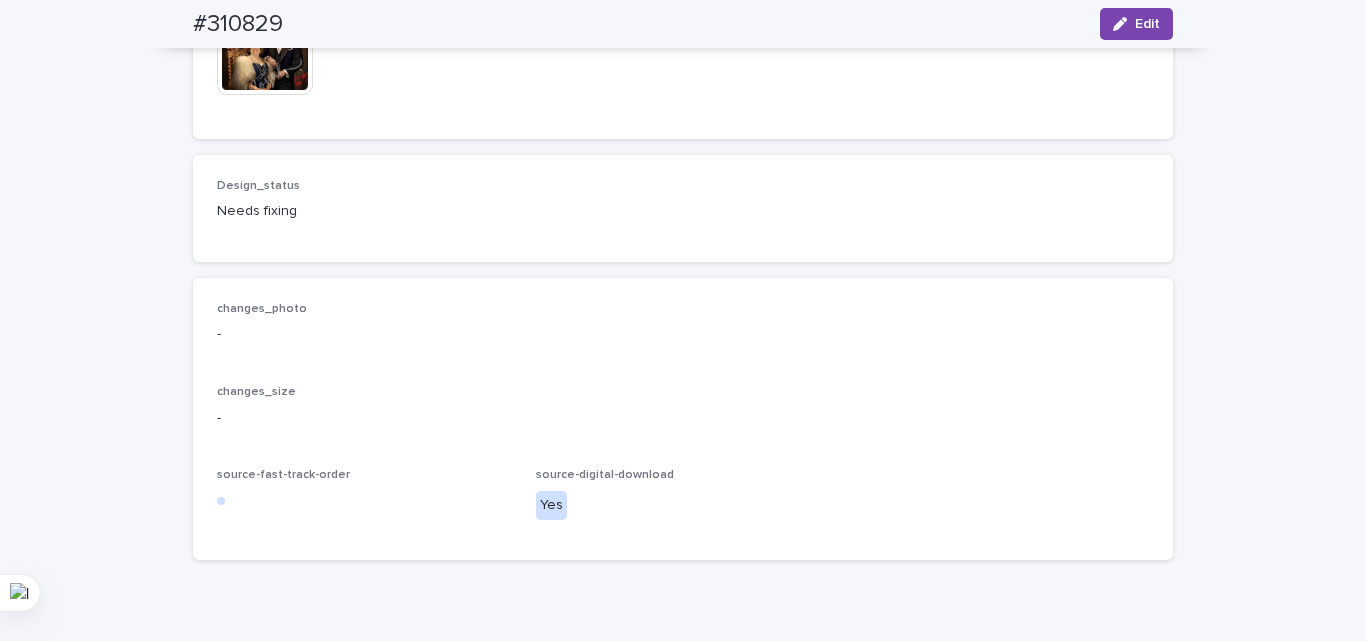 scroll, scrollTop: 1364, scrollLeft: 0, axis: vertical 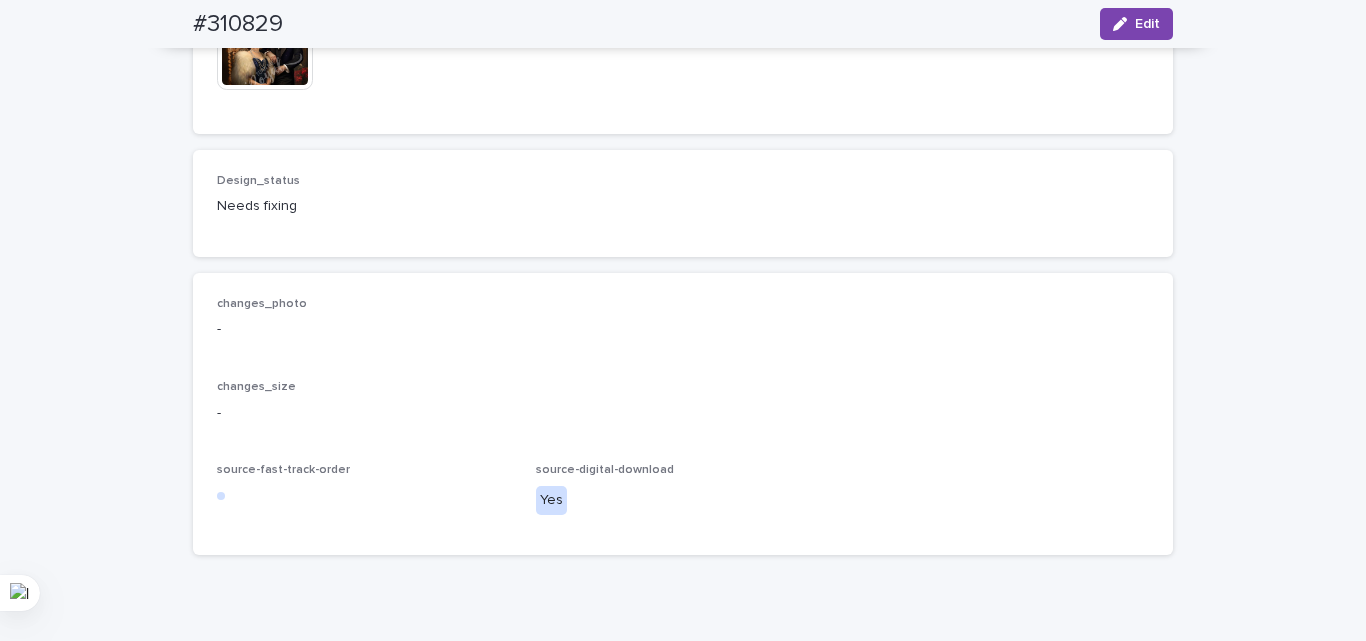 click on "Design_status Needs fixing" at bounding box center (683, 203) 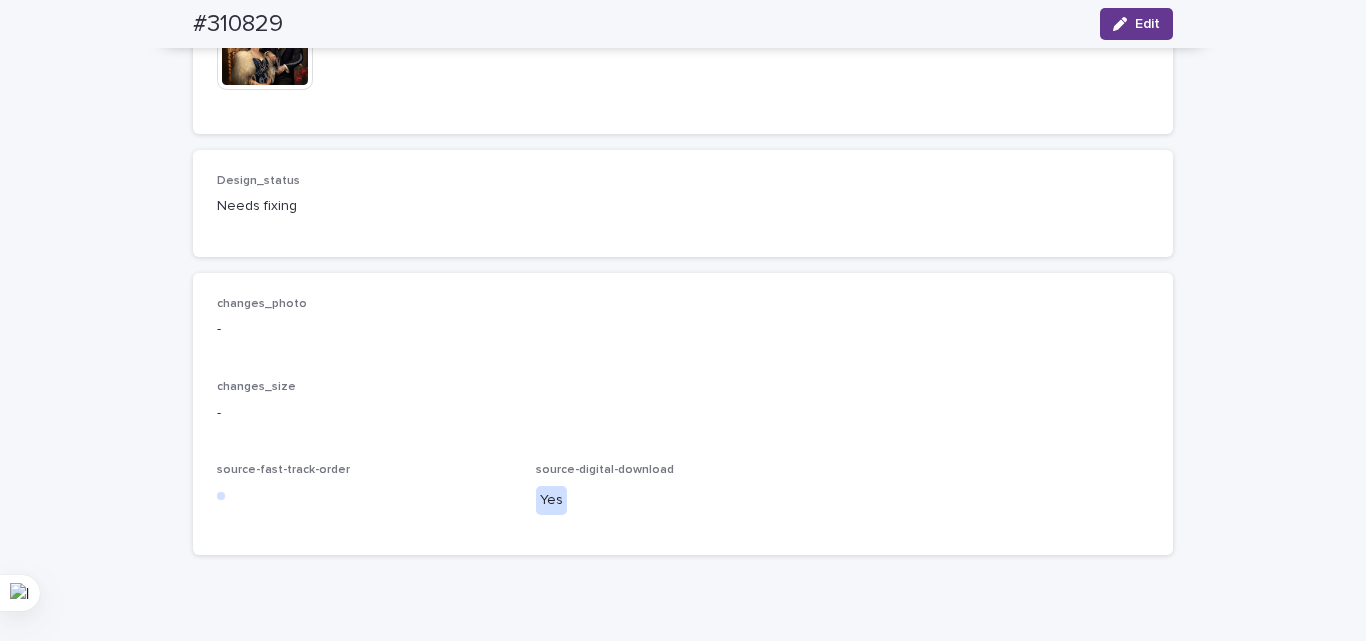 click on "Edit" at bounding box center [1136, 24] 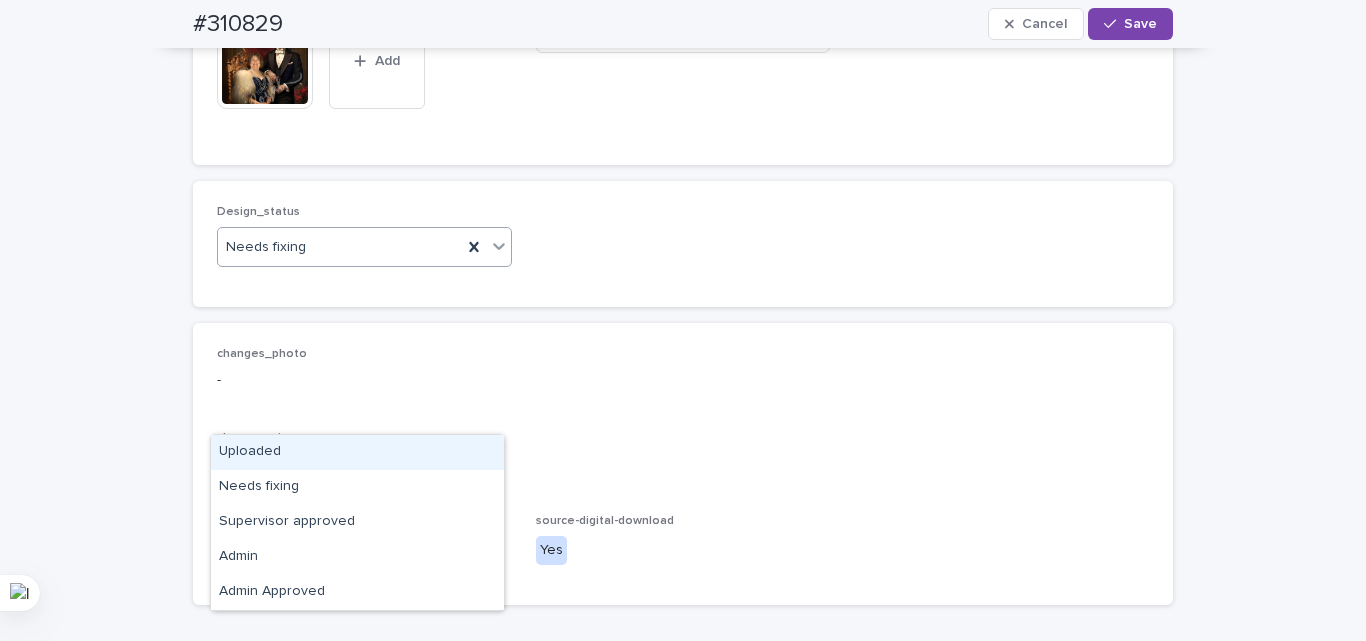 click on "Needs fixing" at bounding box center [340, 247] 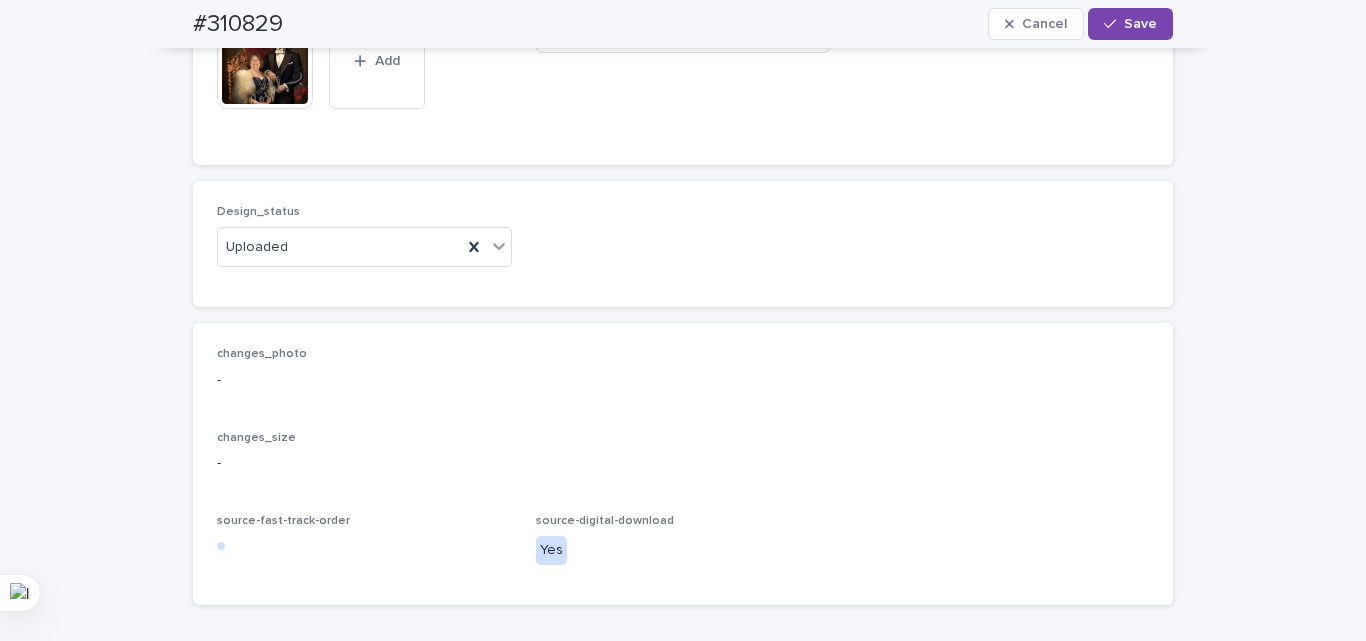click on "Design_status Uploaded" at bounding box center [683, 244] 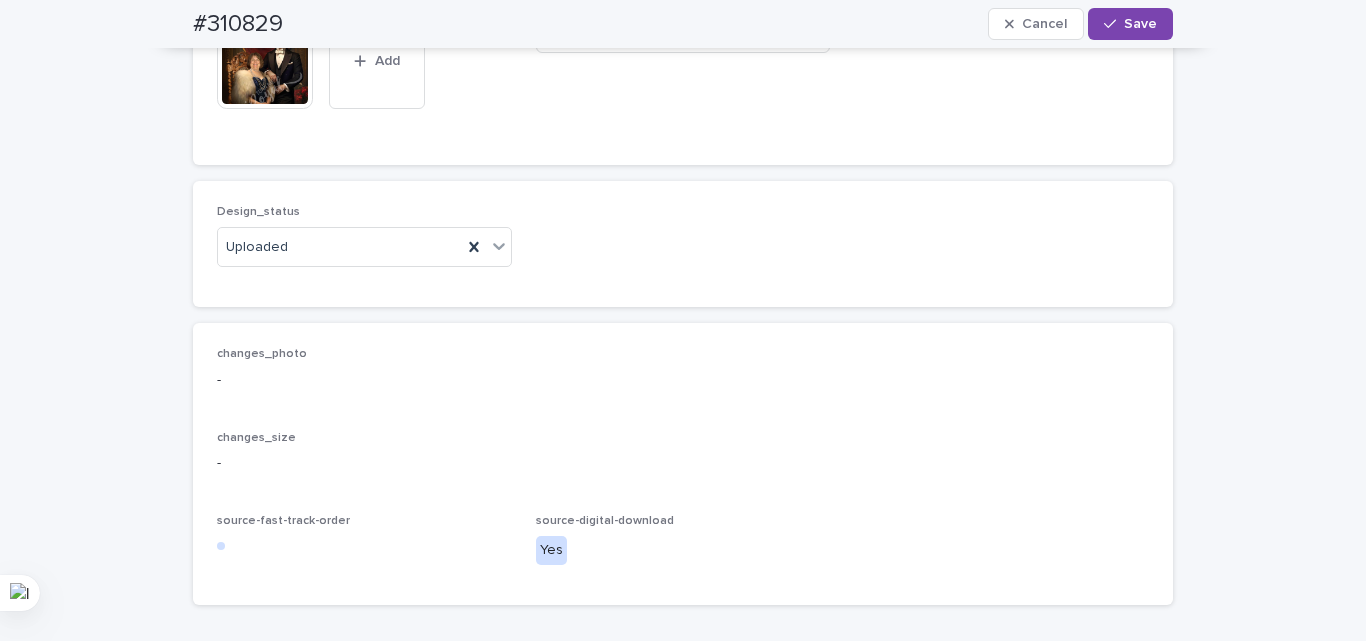 click at bounding box center (313, 13) 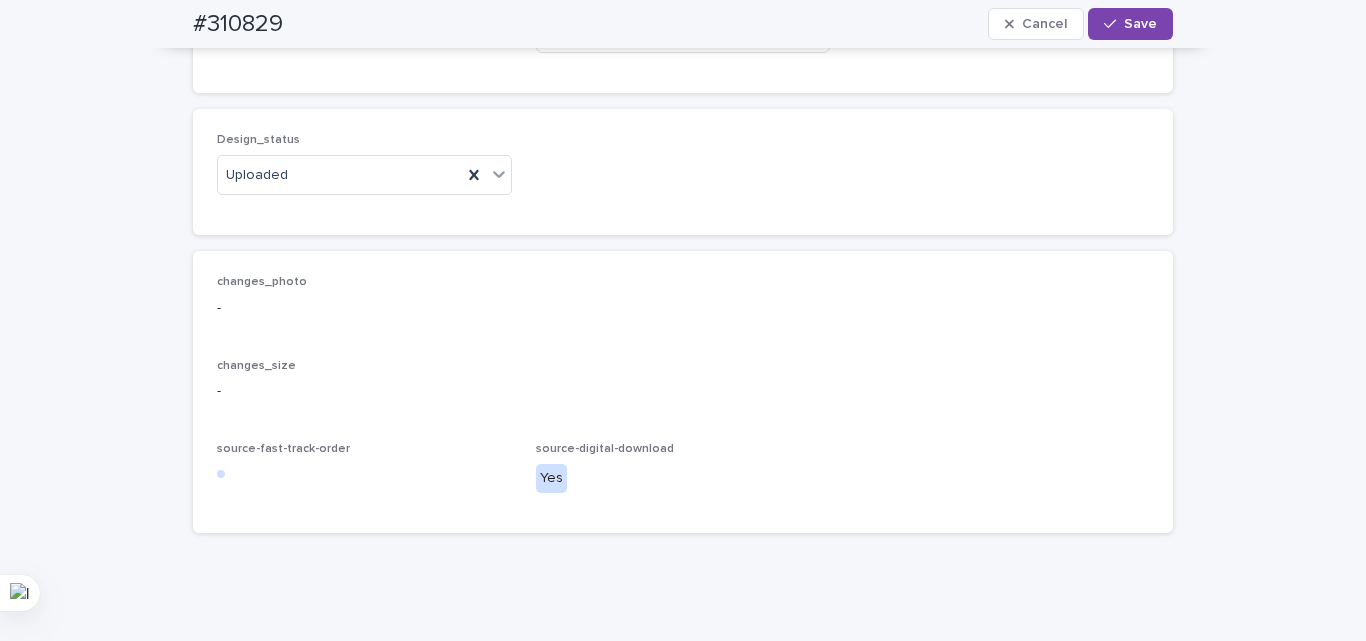 click on "Add" at bounding box center [275, 29] 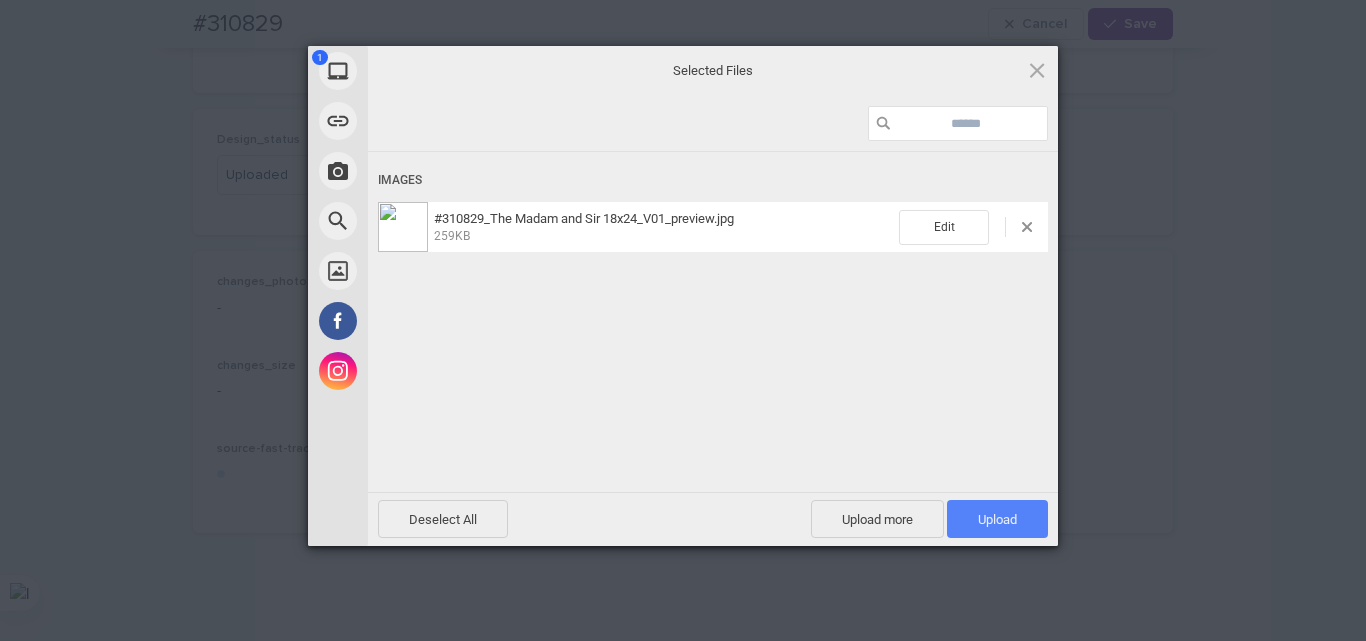 click on "Upload
1" at bounding box center (997, 519) 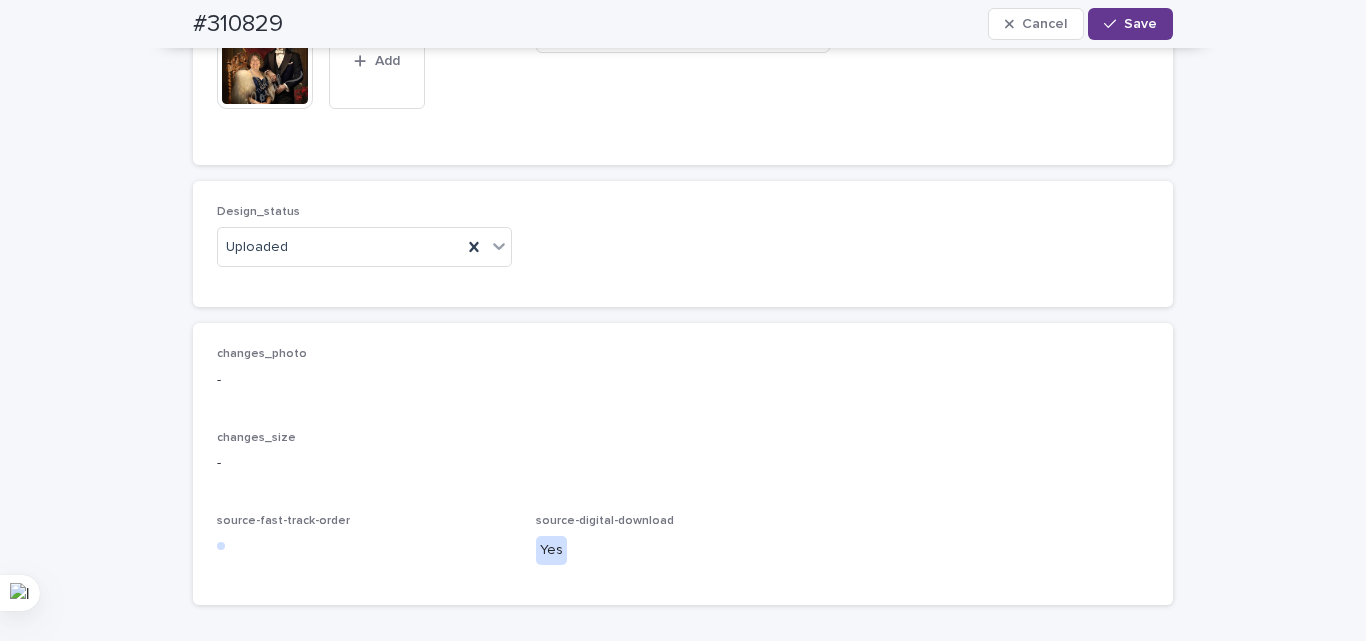 click on "Save" at bounding box center [1140, 24] 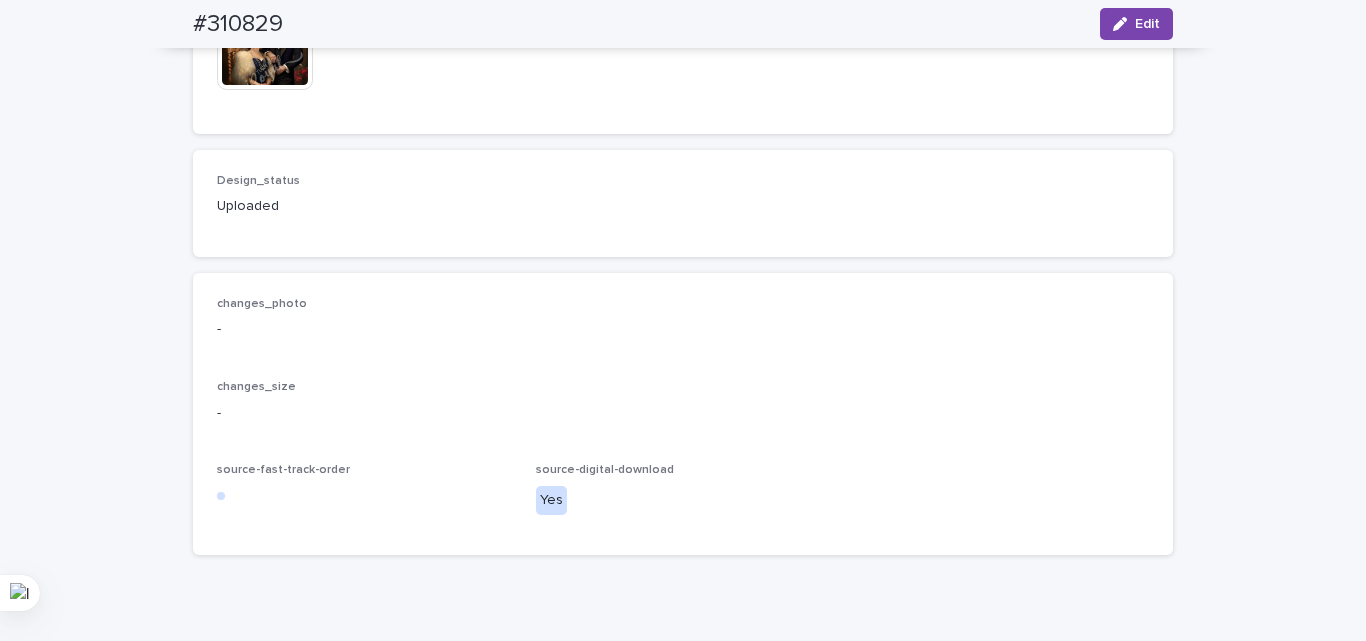 click on "#310829" at bounding box center (238, 24) 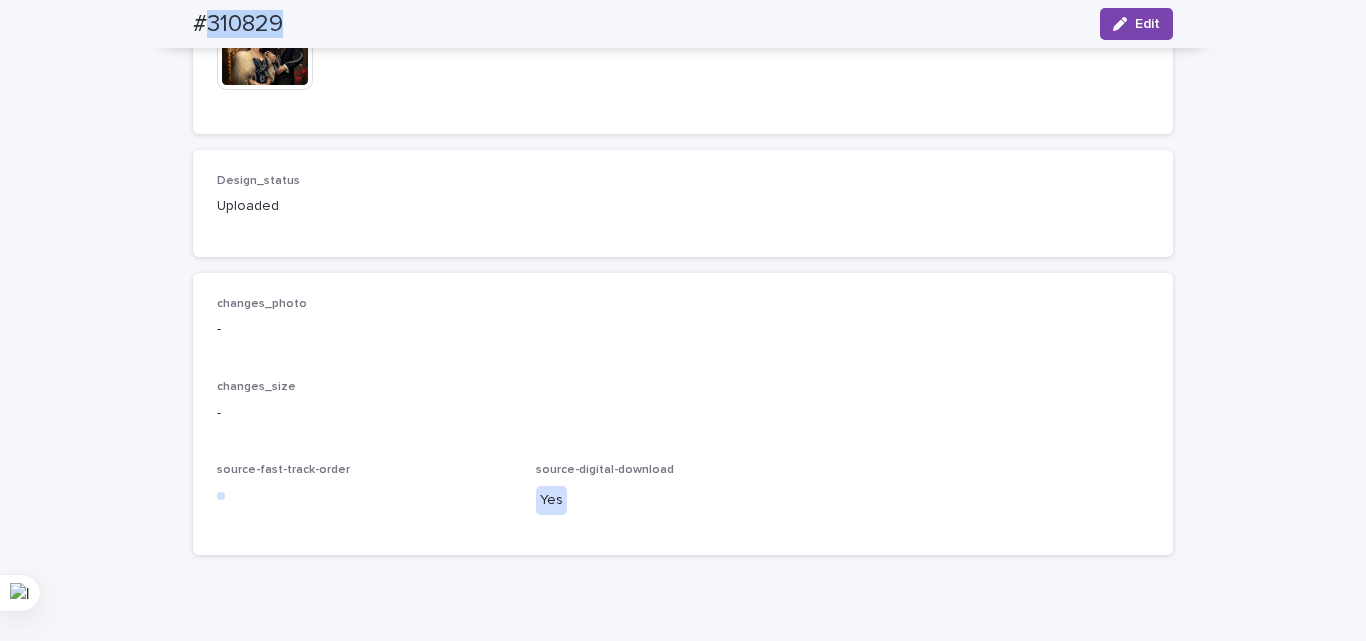click on "#310829" at bounding box center (238, 24) 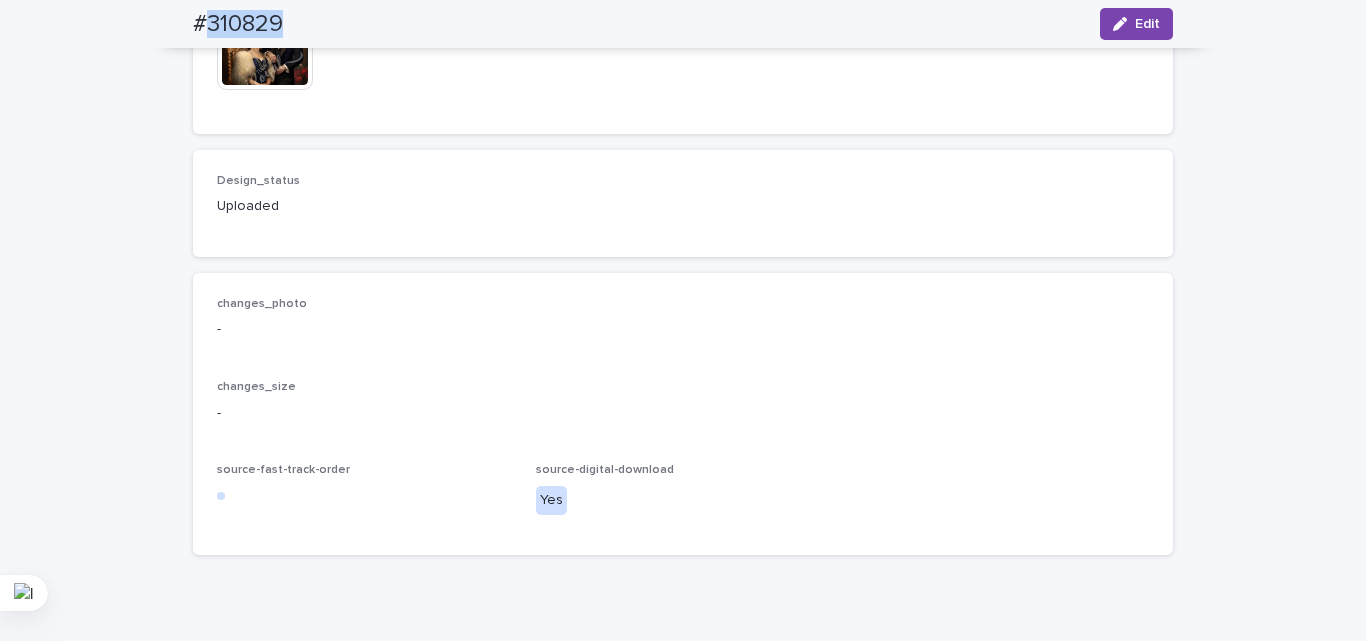 copy on "310829" 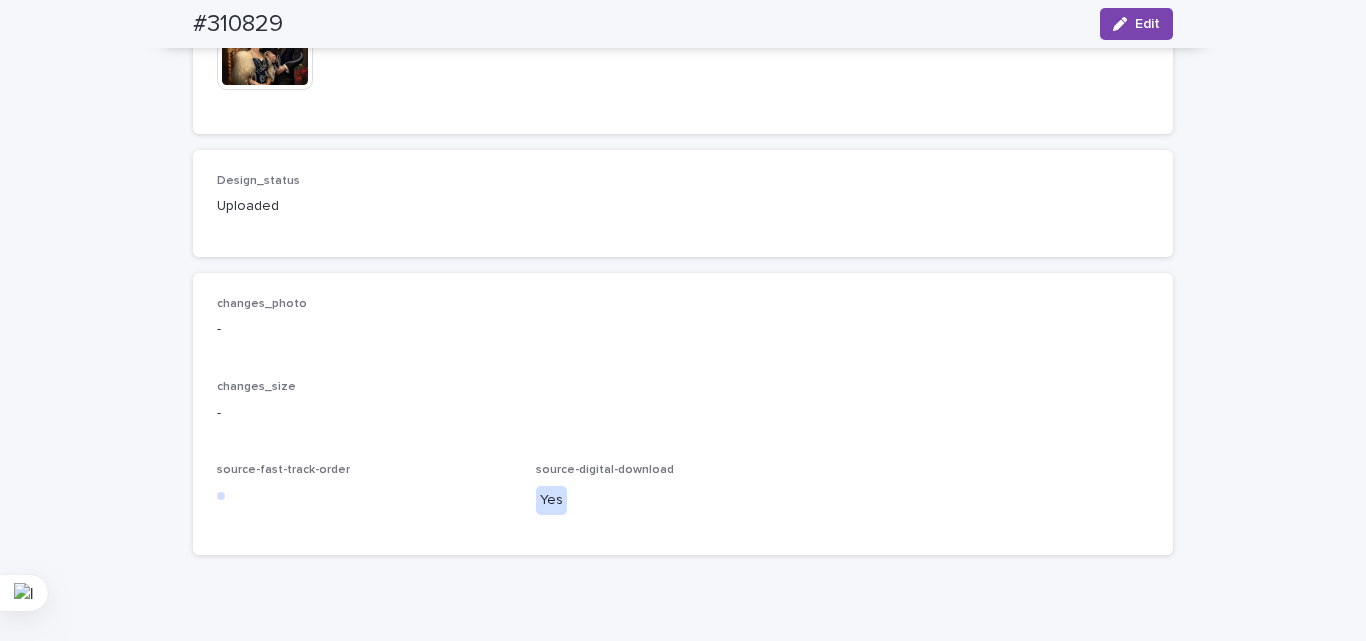 click on "Pet_Images -" at bounding box center (683, -123) 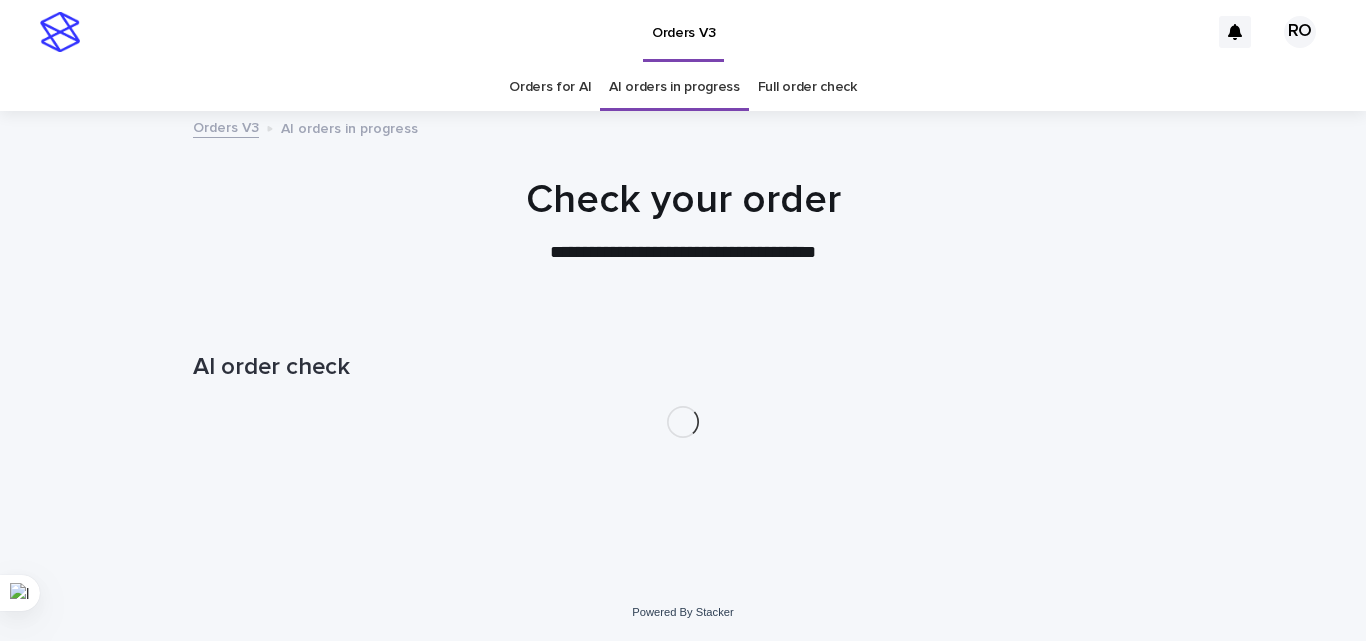 scroll, scrollTop: 0, scrollLeft: 0, axis: both 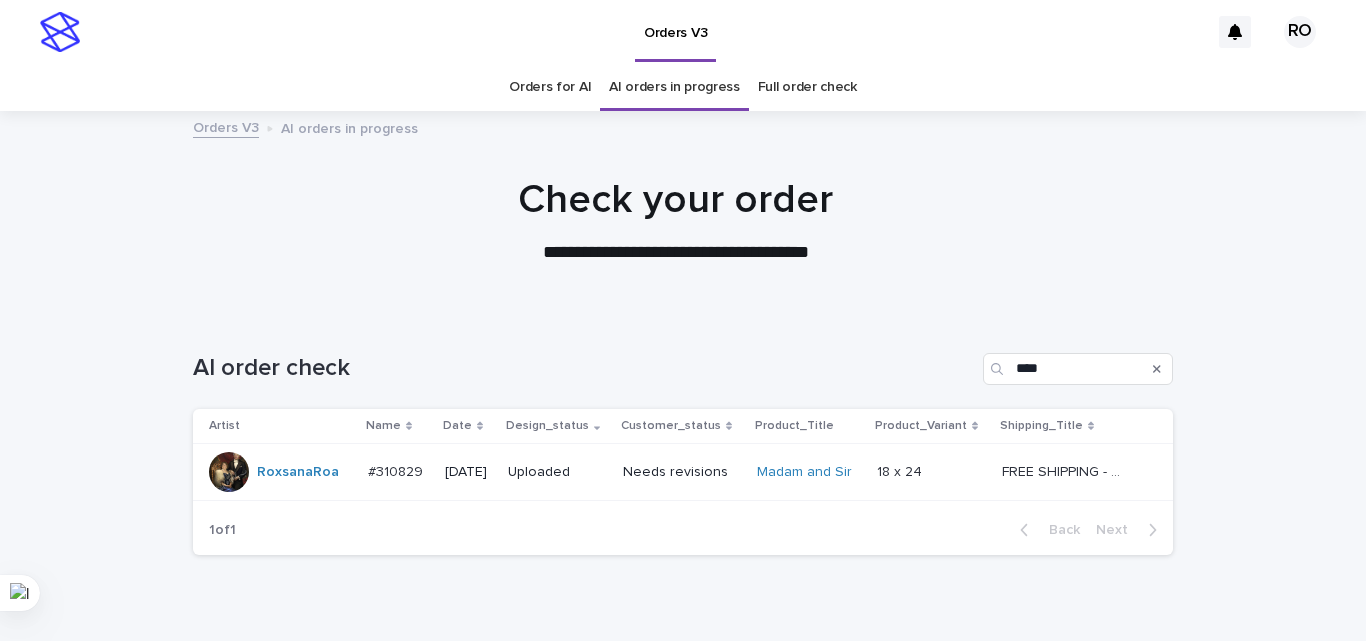 click at bounding box center [675, 212] 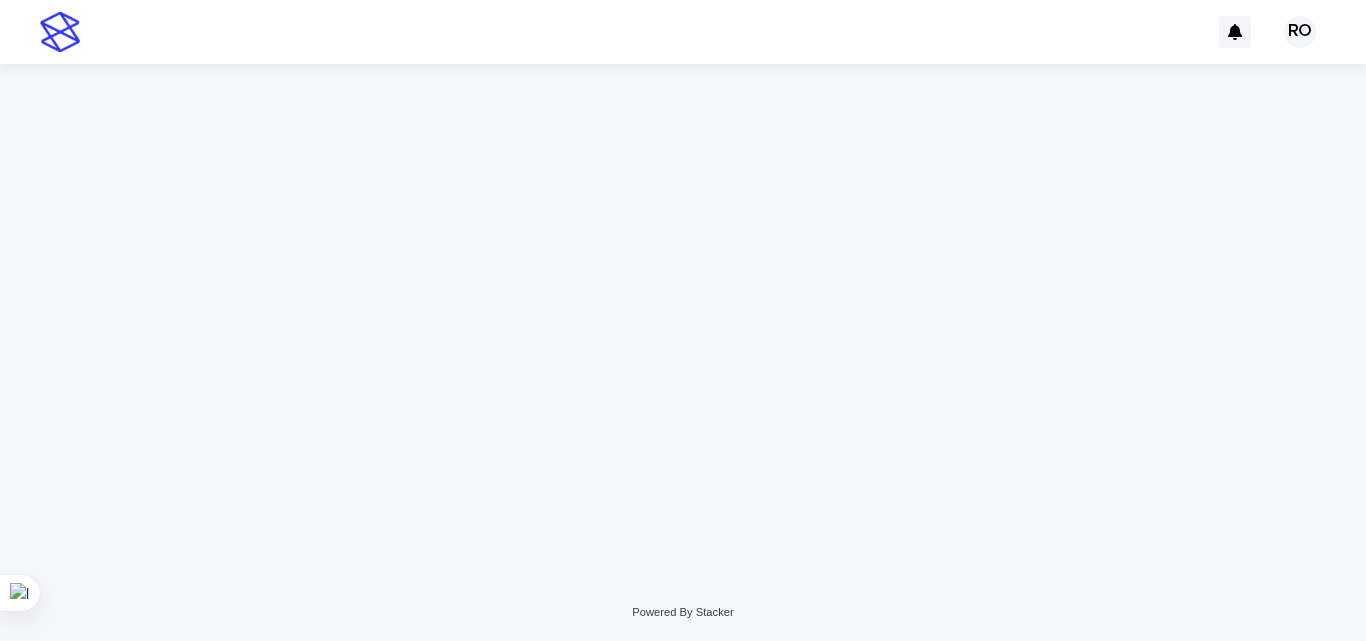 scroll, scrollTop: 0, scrollLeft: 0, axis: both 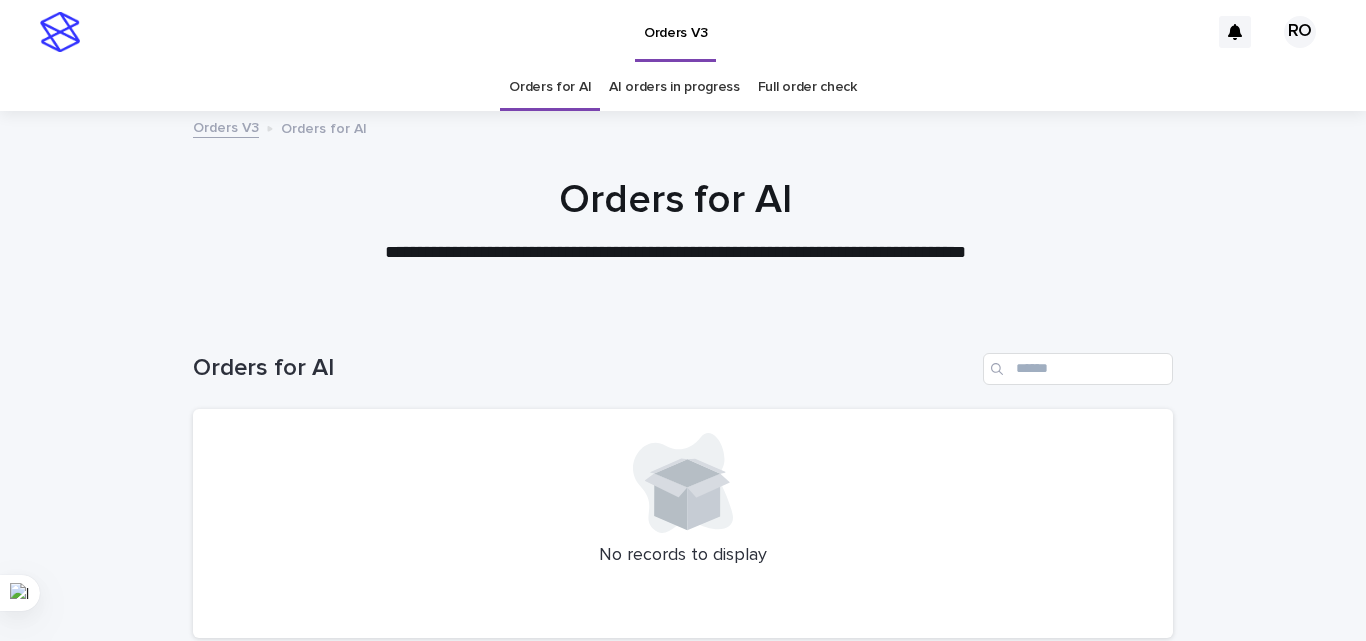 click on "AI orders in progress" at bounding box center [674, 87] 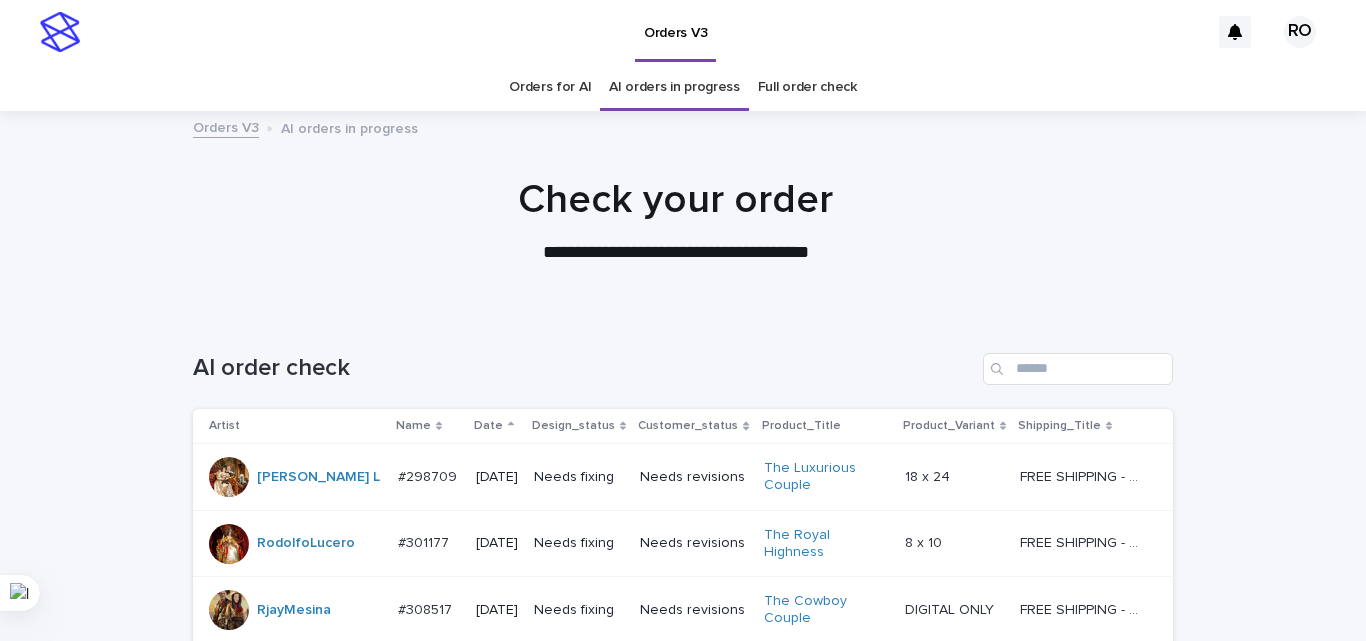 click on "Date" at bounding box center (497, 426) 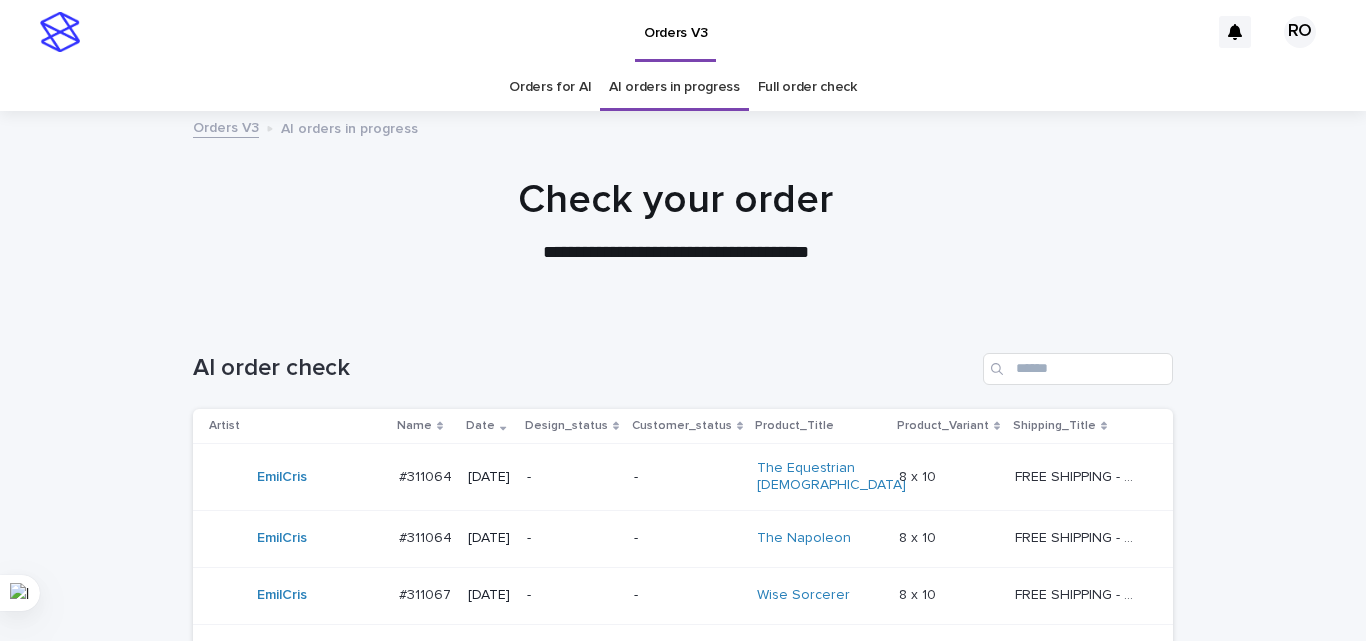 click on "2025-07-08" at bounding box center (489, 477) 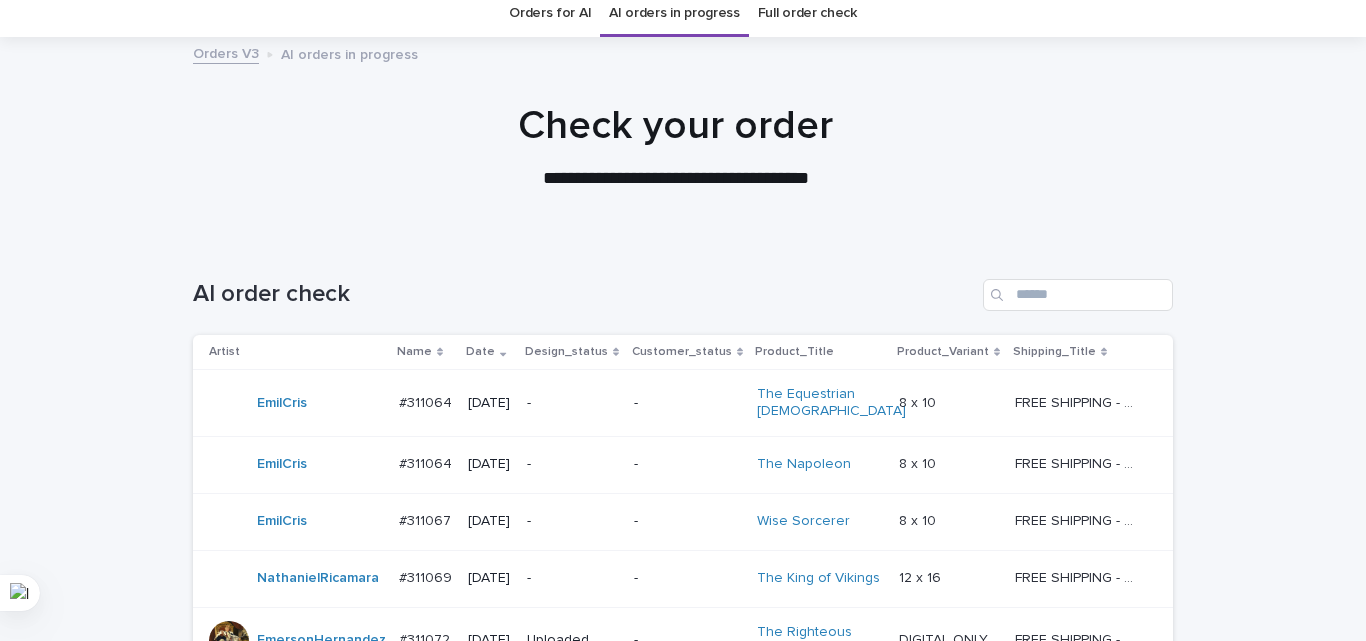 scroll, scrollTop: 0, scrollLeft: 0, axis: both 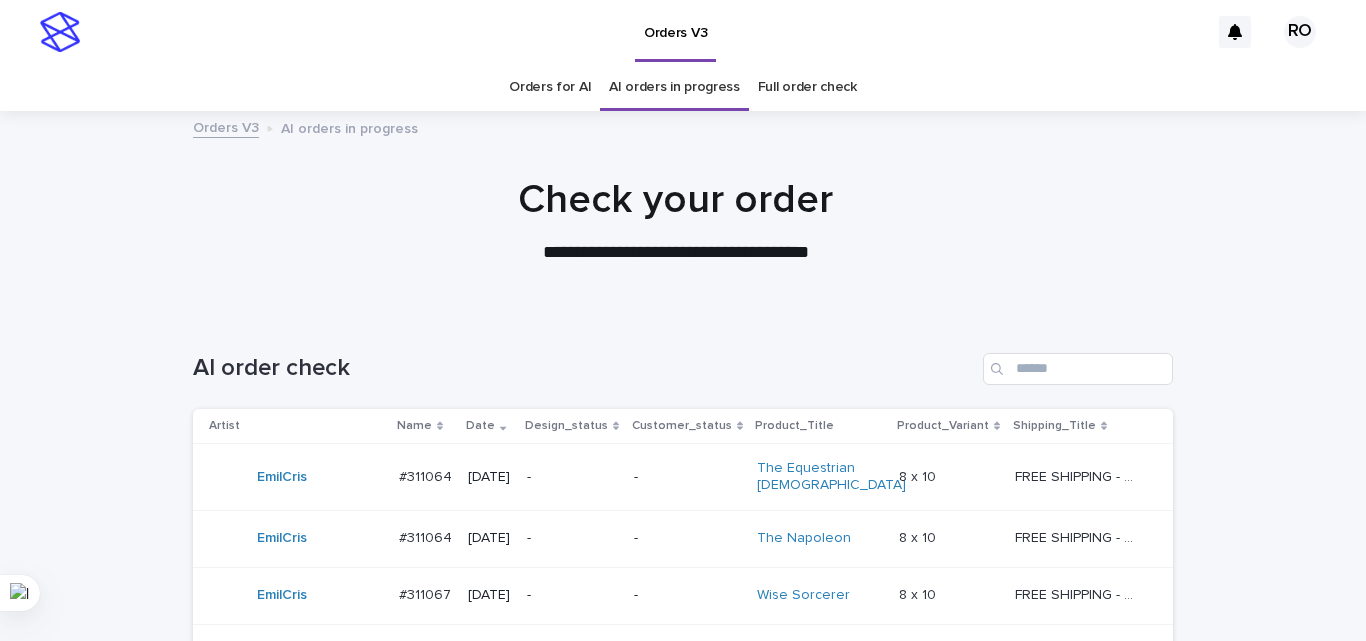 click on "Orders for AI" at bounding box center [550, 87] 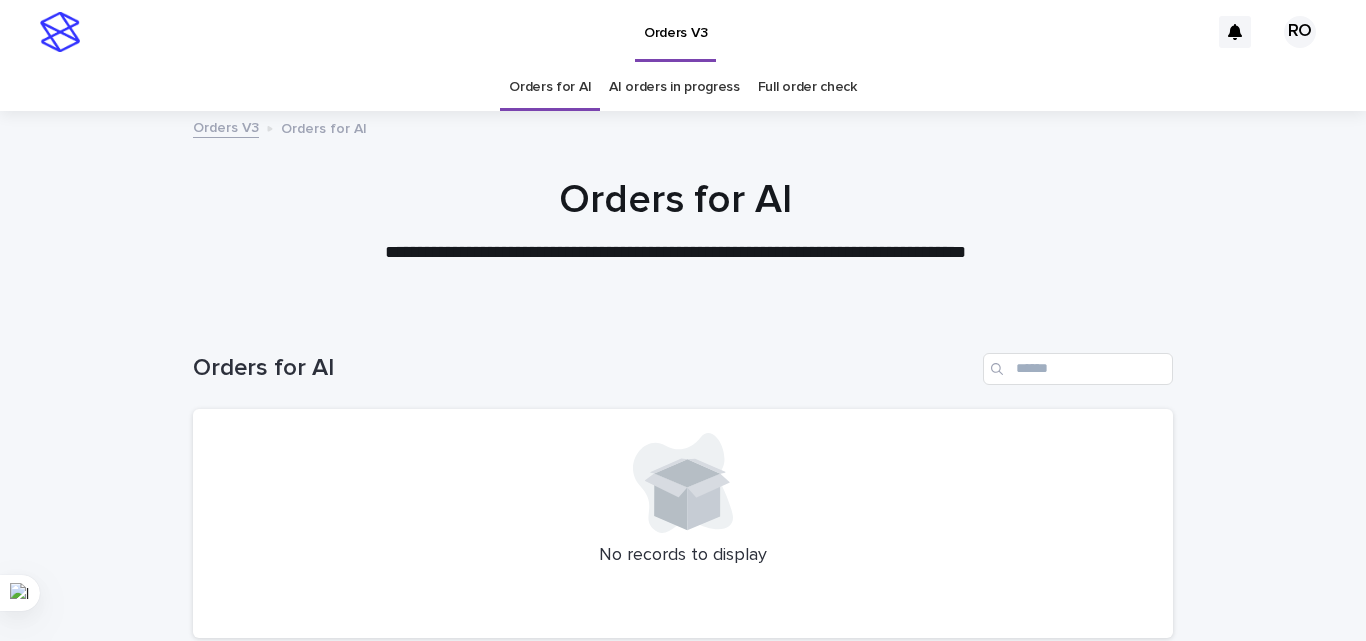 click on "Loading... Saving… Loading... Saving… Orders for AI No records to display" at bounding box center [683, 534] 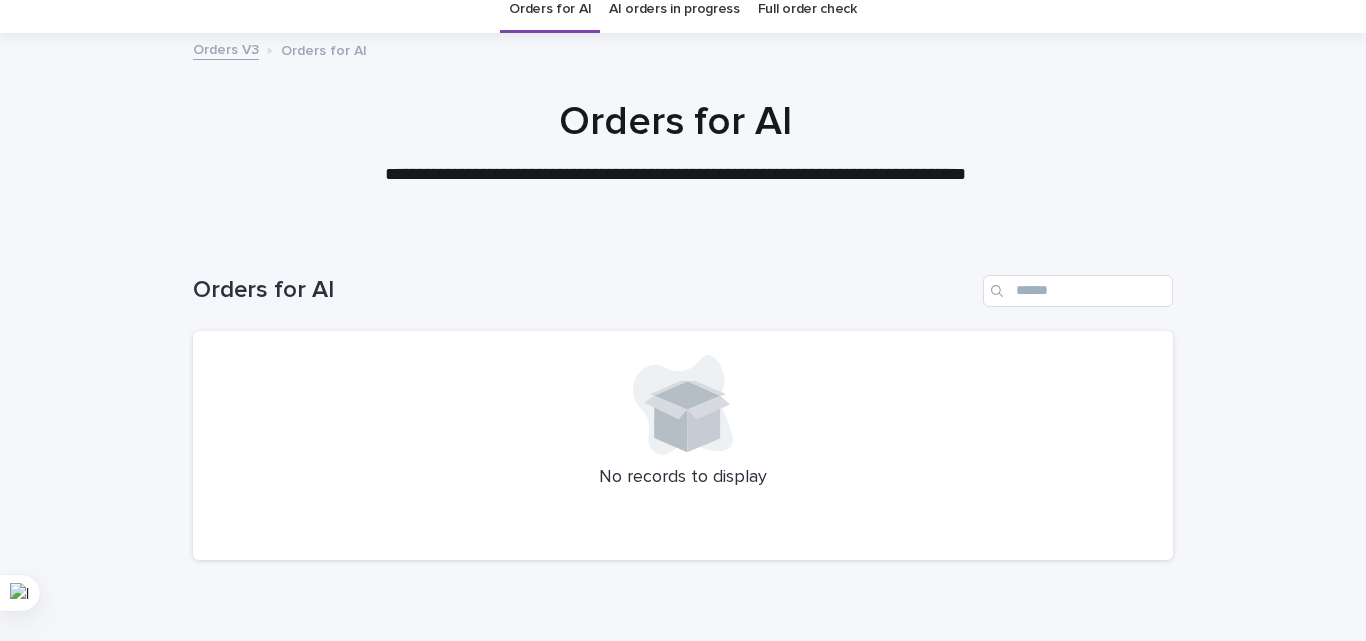 scroll, scrollTop: 170, scrollLeft: 0, axis: vertical 